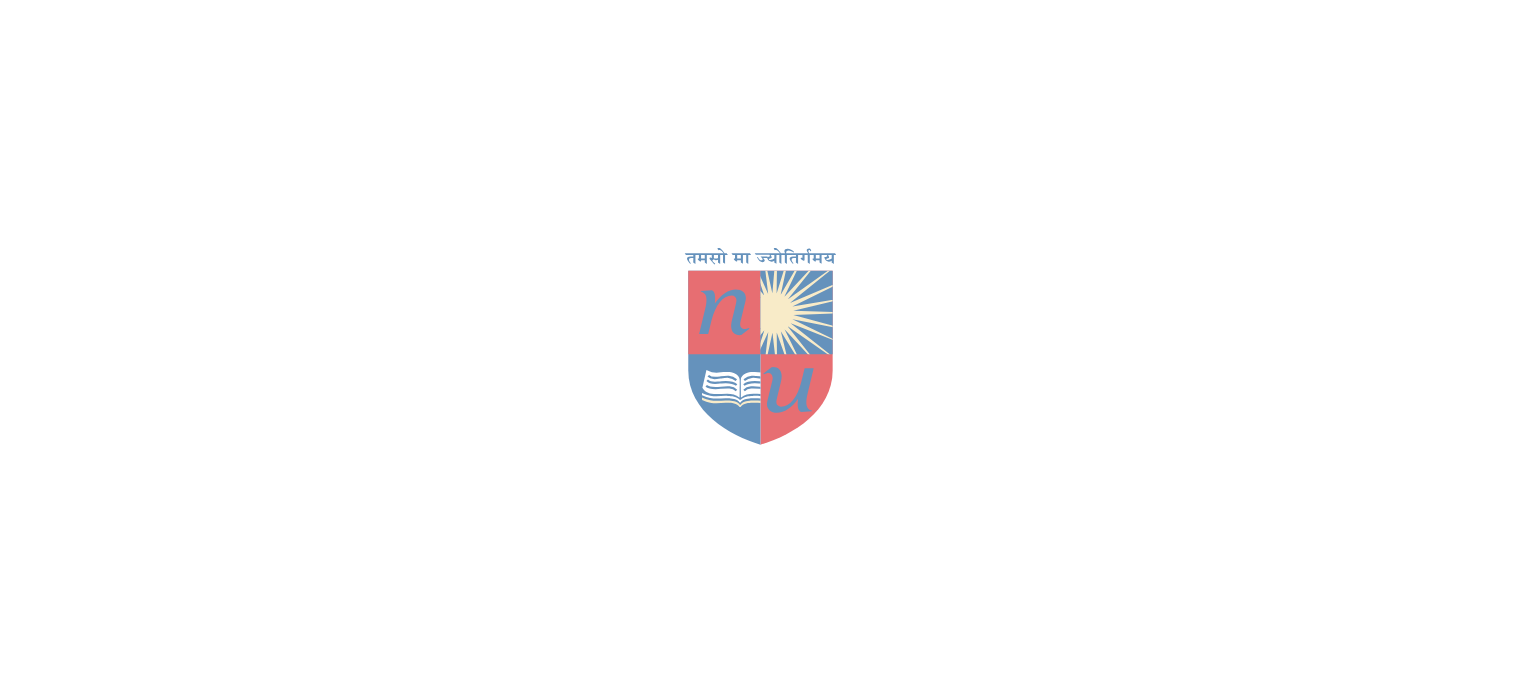 scroll, scrollTop: 0, scrollLeft: 0, axis: both 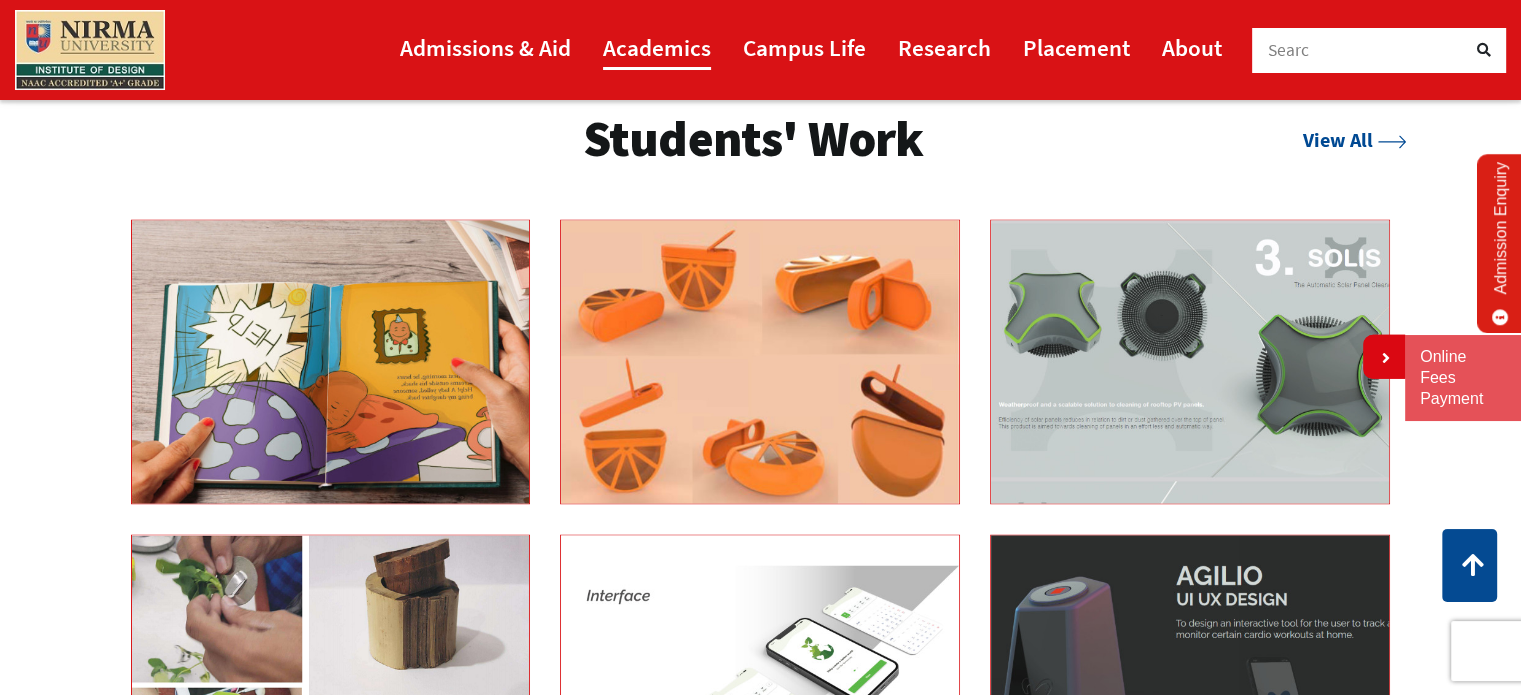 click on "Academics" at bounding box center [657, 47] 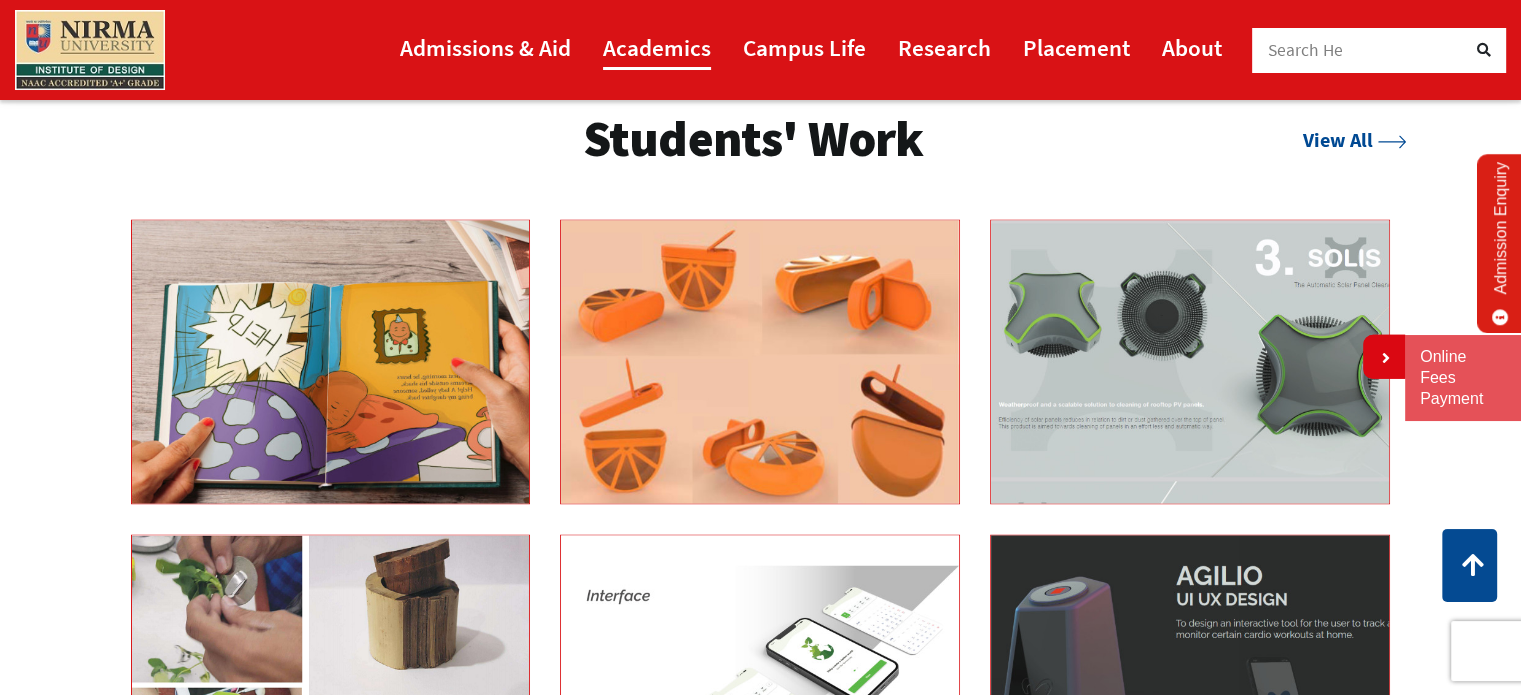 scroll, scrollTop: 3236, scrollLeft: 0, axis: vertical 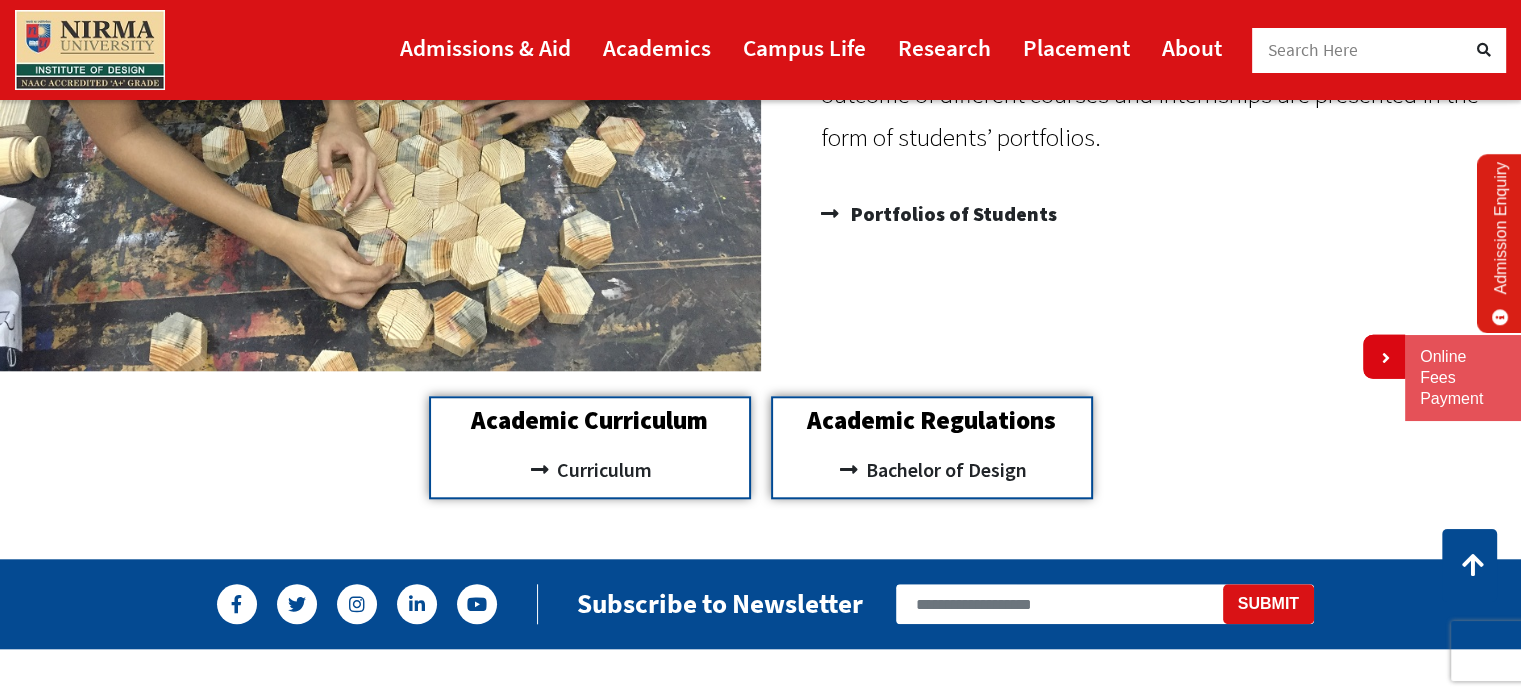 click on "Search Here" at bounding box center [1313, 50] 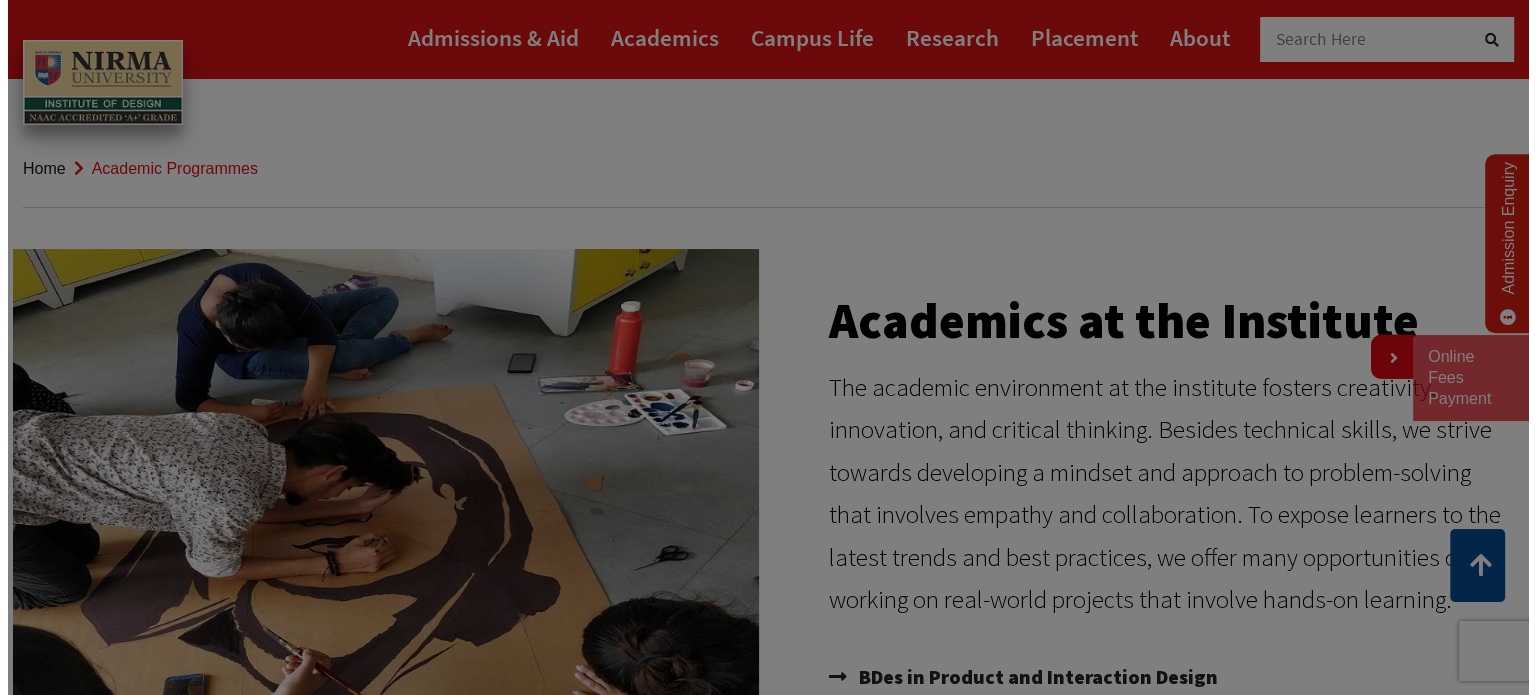scroll, scrollTop: 0, scrollLeft: 0, axis: both 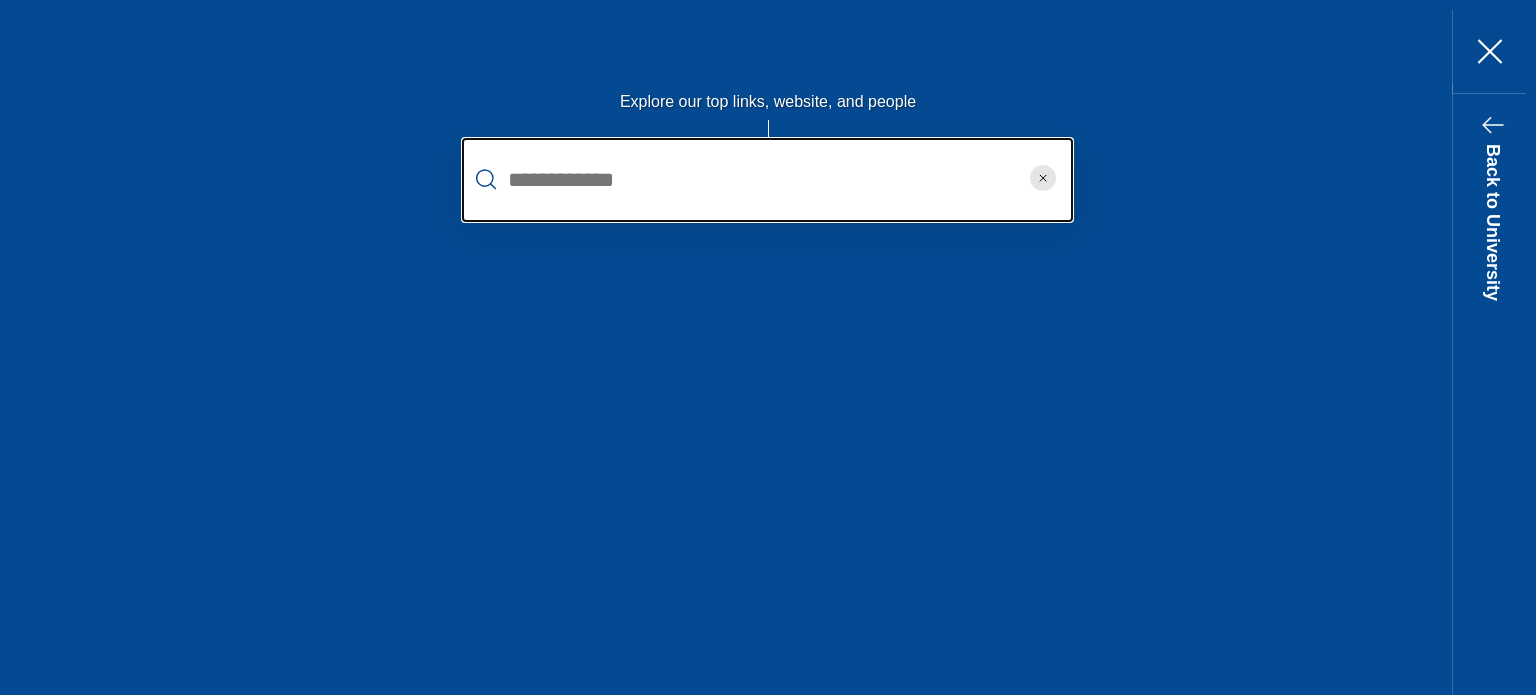 type on "*" 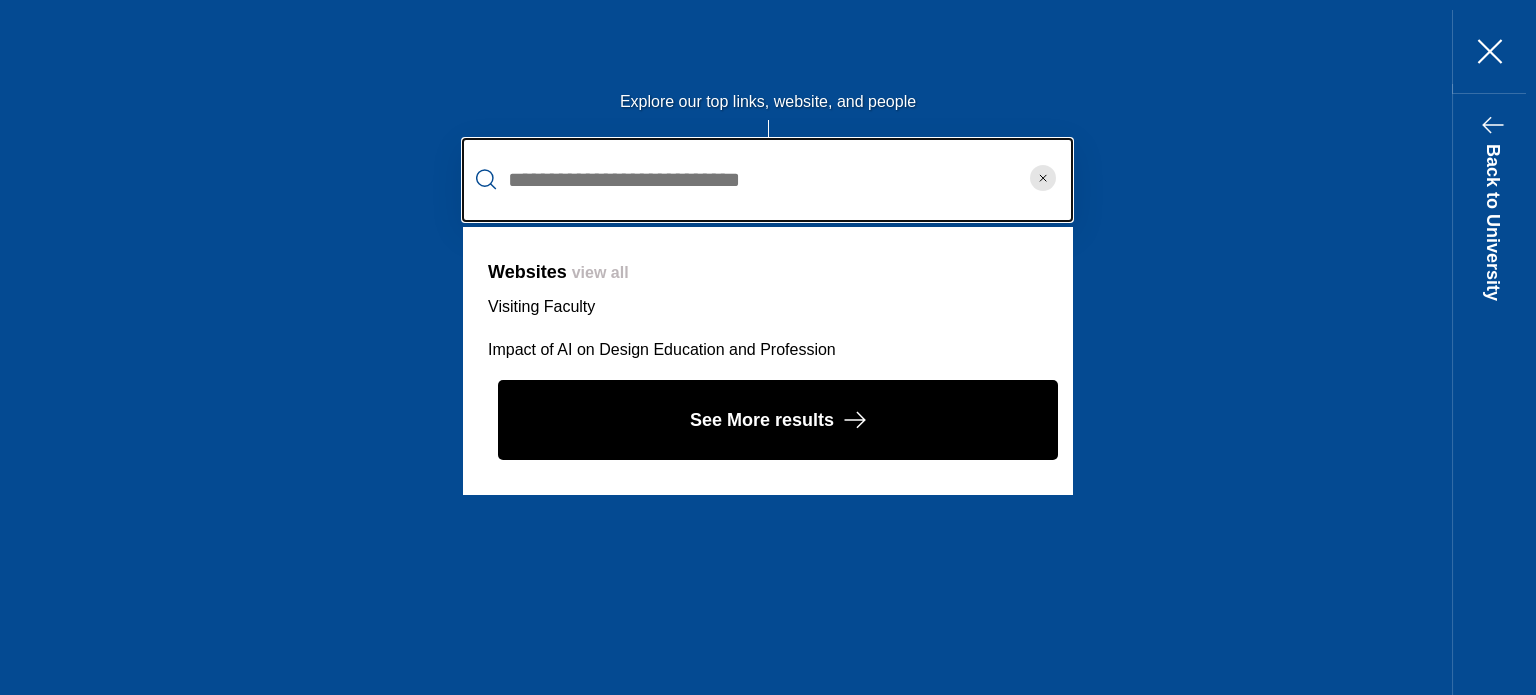 type on "**********" 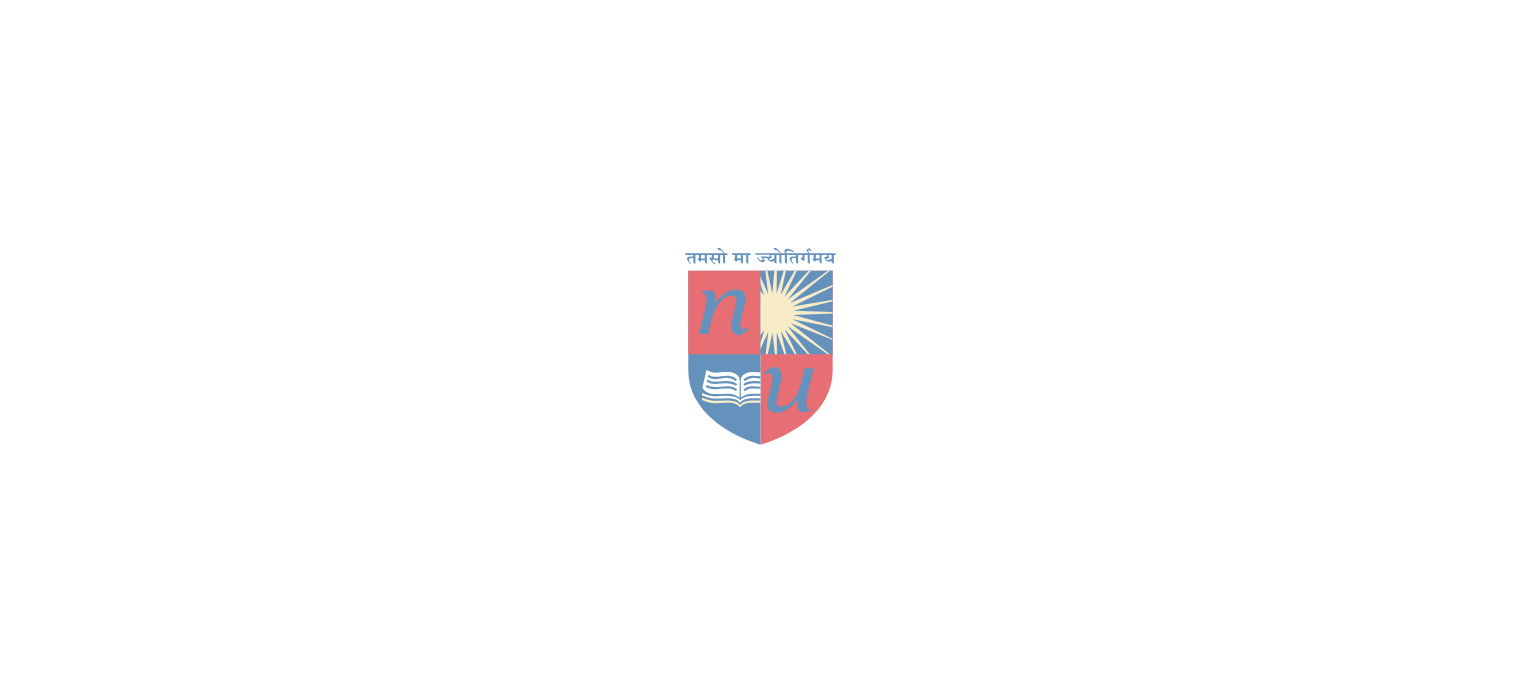 scroll, scrollTop: 277, scrollLeft: 0, axis: vertical 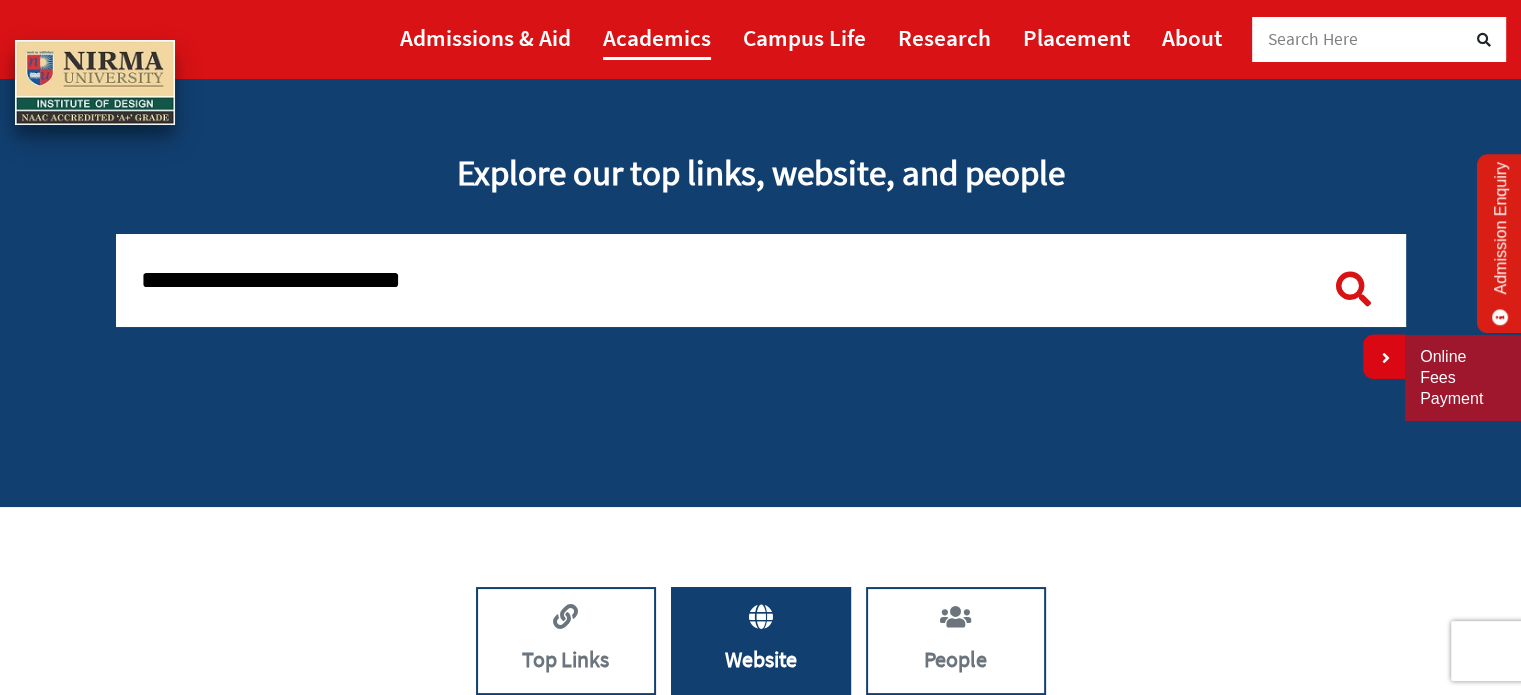 click on "Academics" at bounding box center (657, 37) 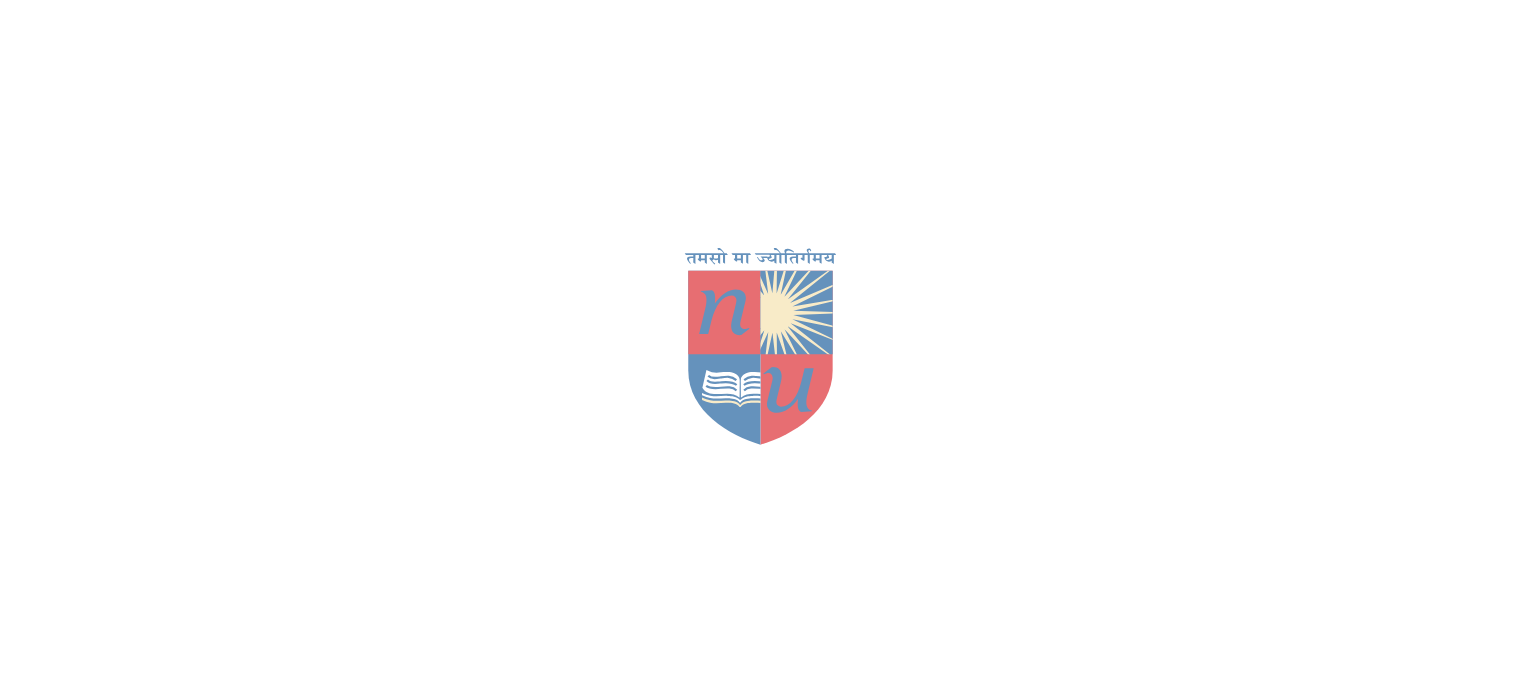 scroll, scrollTop: 0, scrollLeft: 0, axis: both 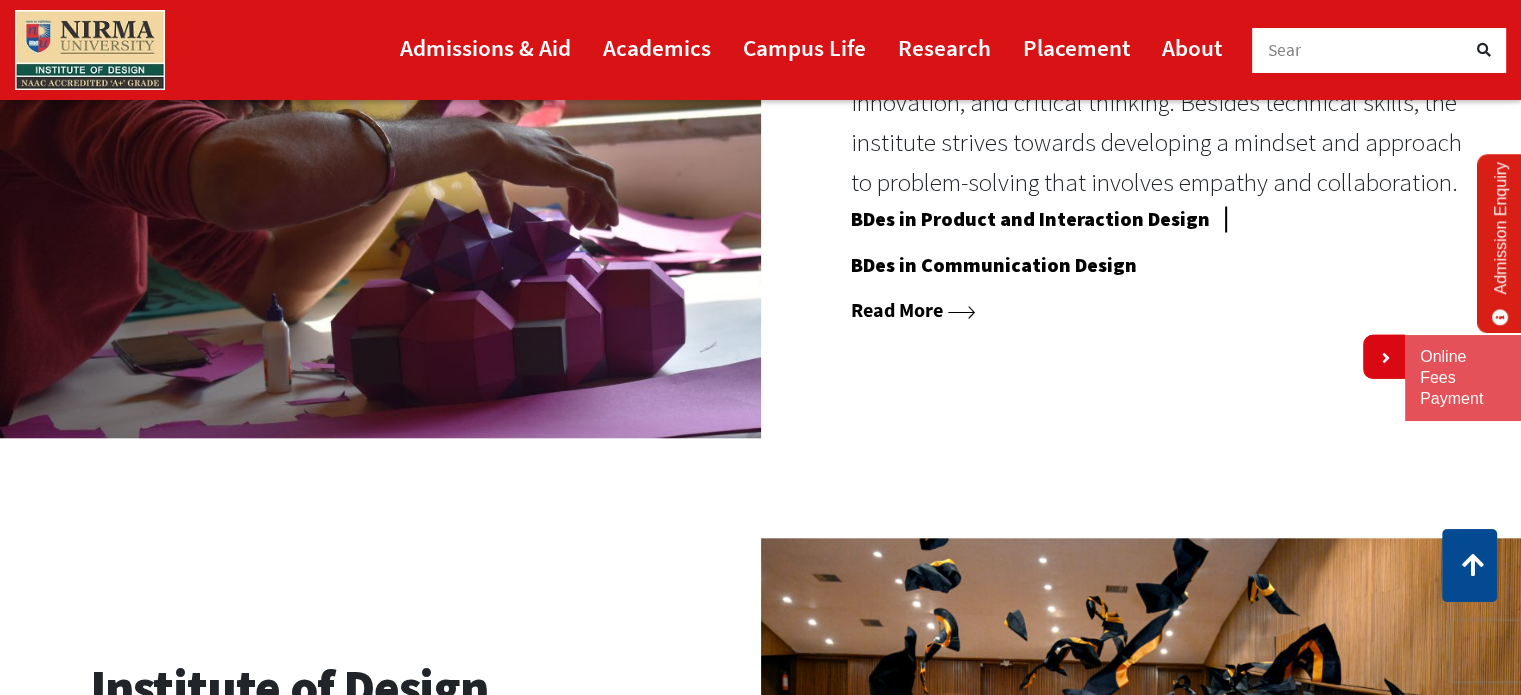 click on "Read More" at bounding box center [913, 309] 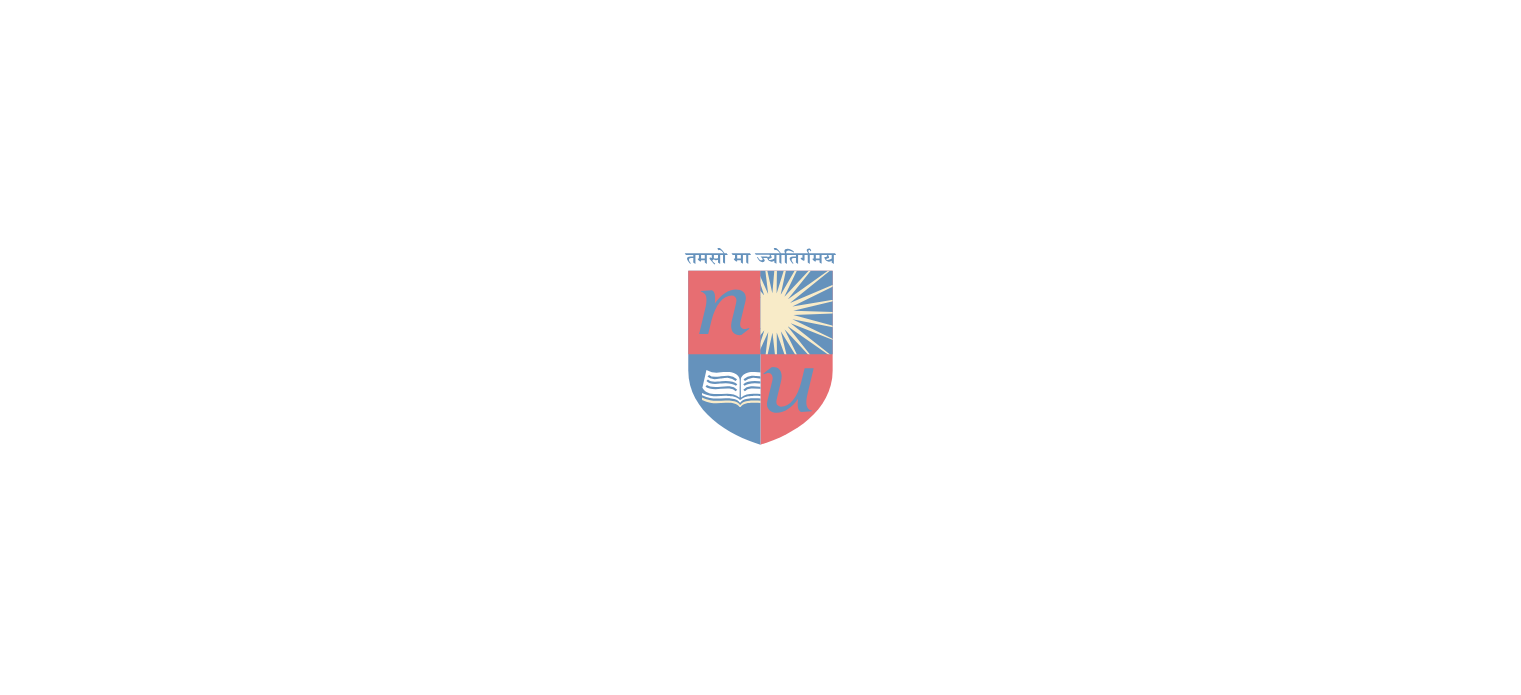 scroll, scrollTop: 0, scrollLeft: 0, axis: both 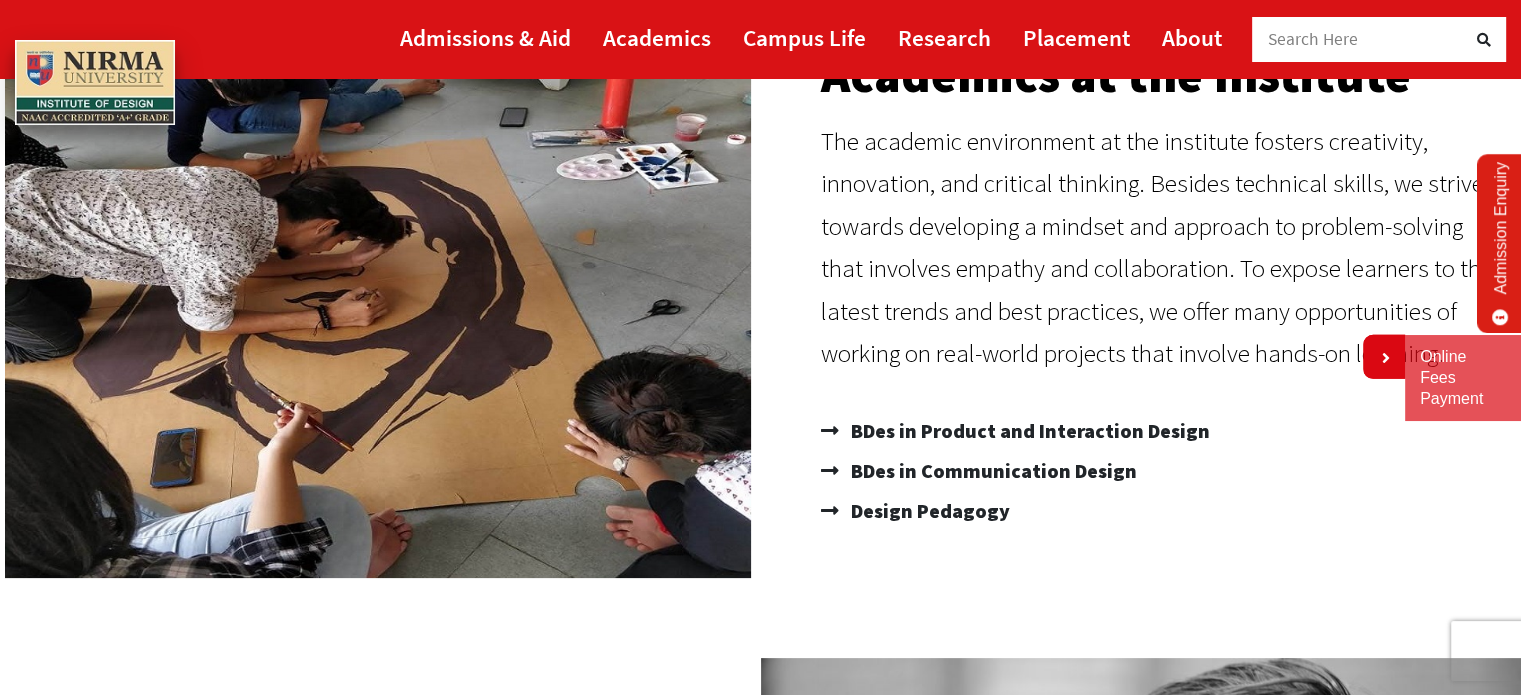 click on "Search Here" at bounding box center (1313, 39) 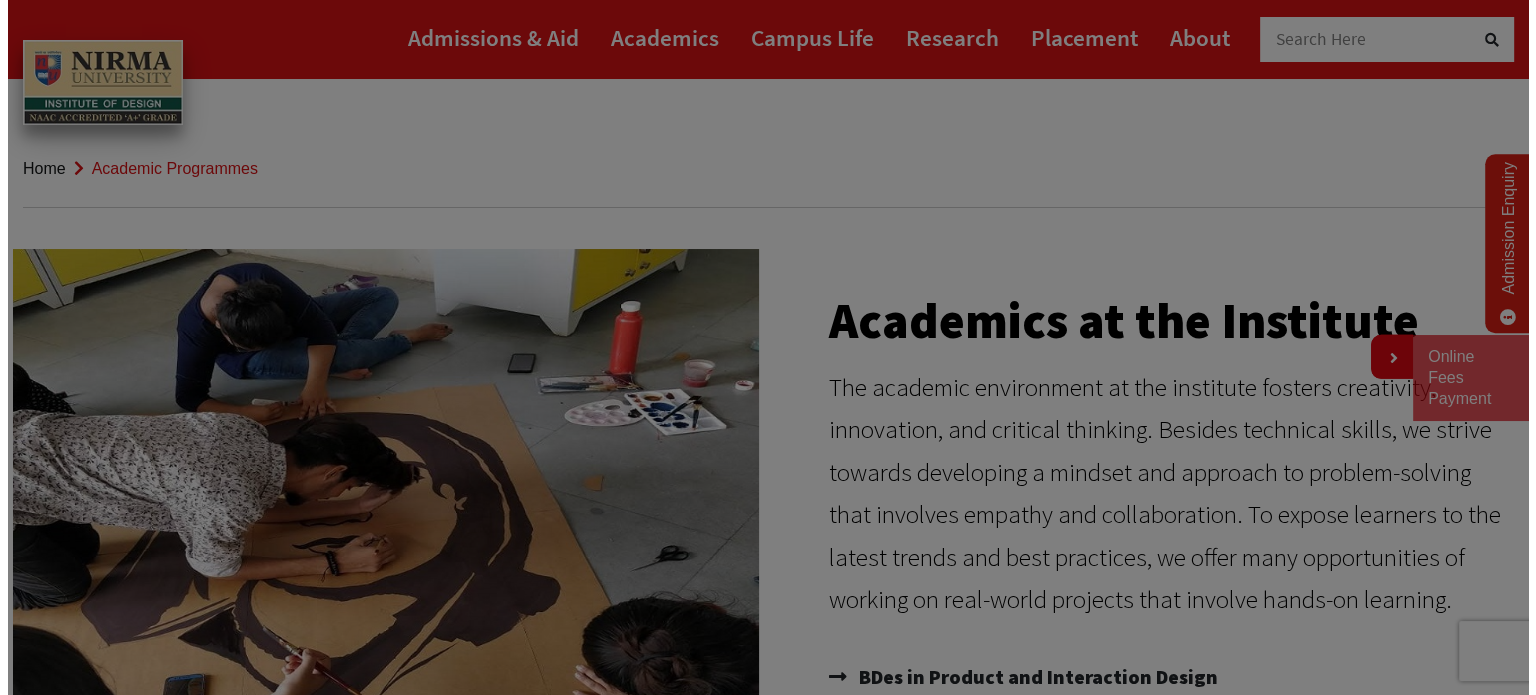 scroll, scrollTop: 0, scrollLeft: 0, axis: both 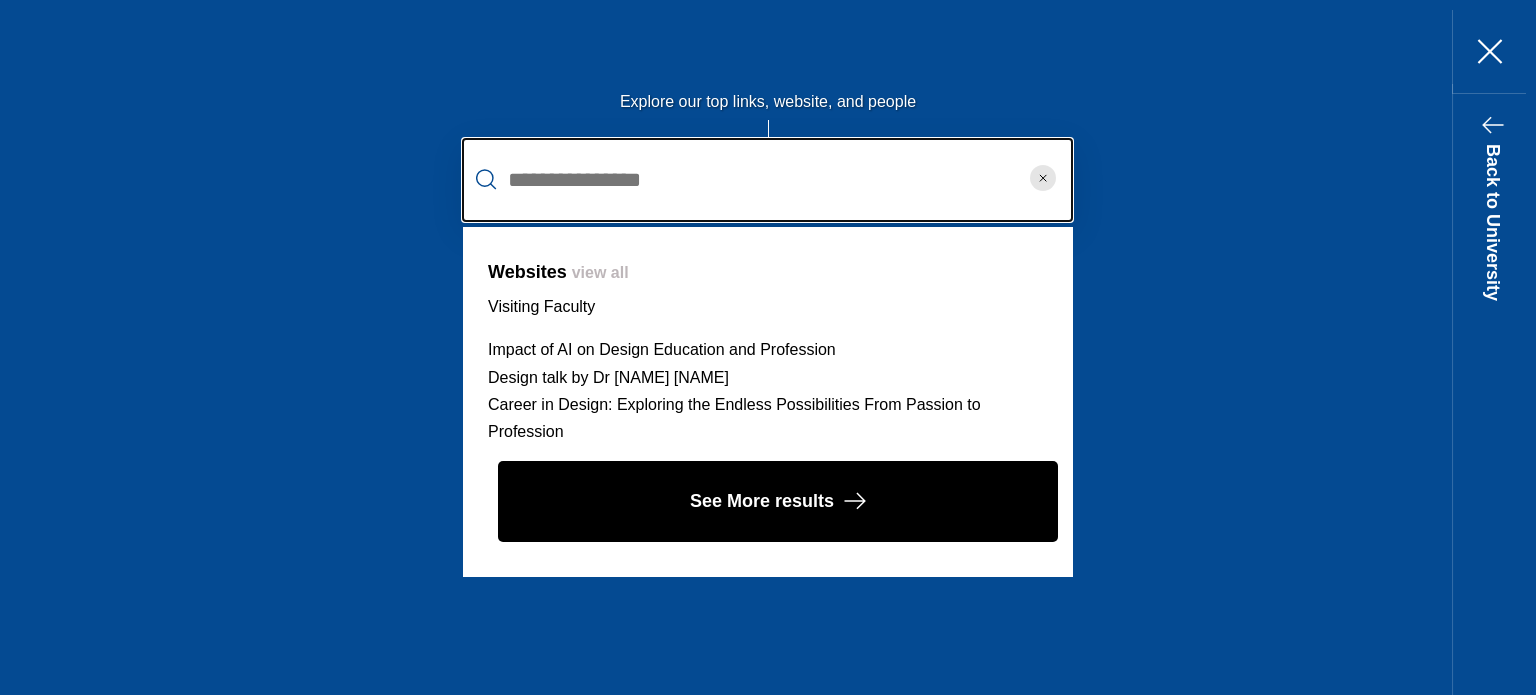 type on "**********" 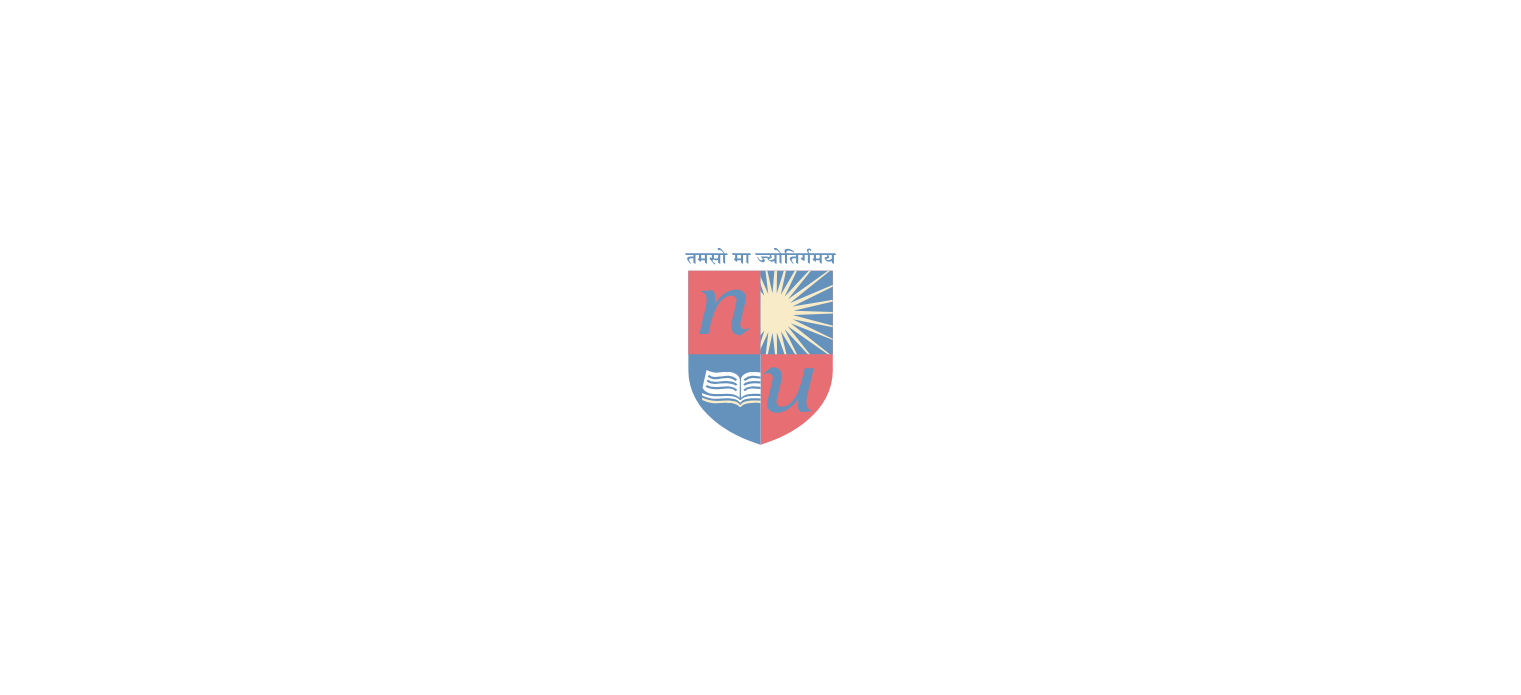 scroll, scrollTop: 0, scrollLeft: 0, axis: both 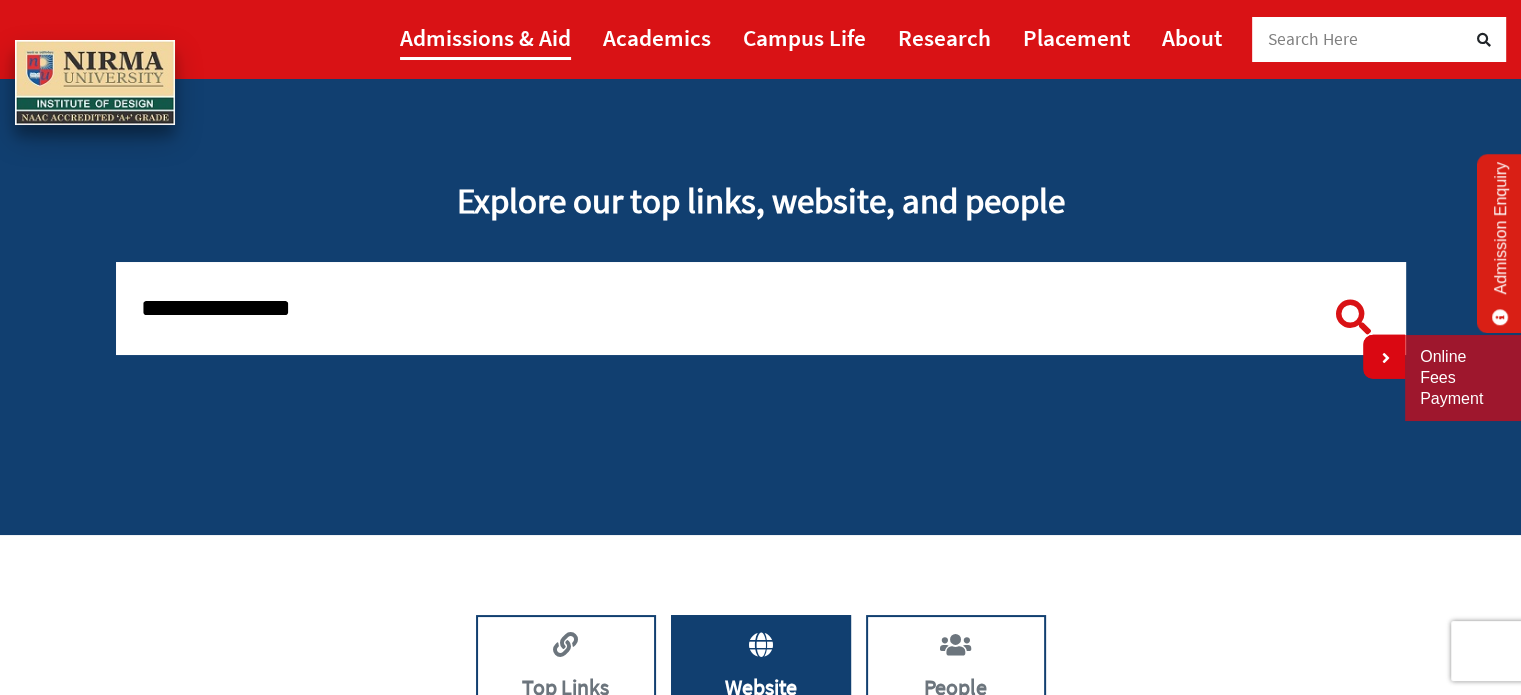 click on "Admissions & Aid" at bounding box center [485, 37] 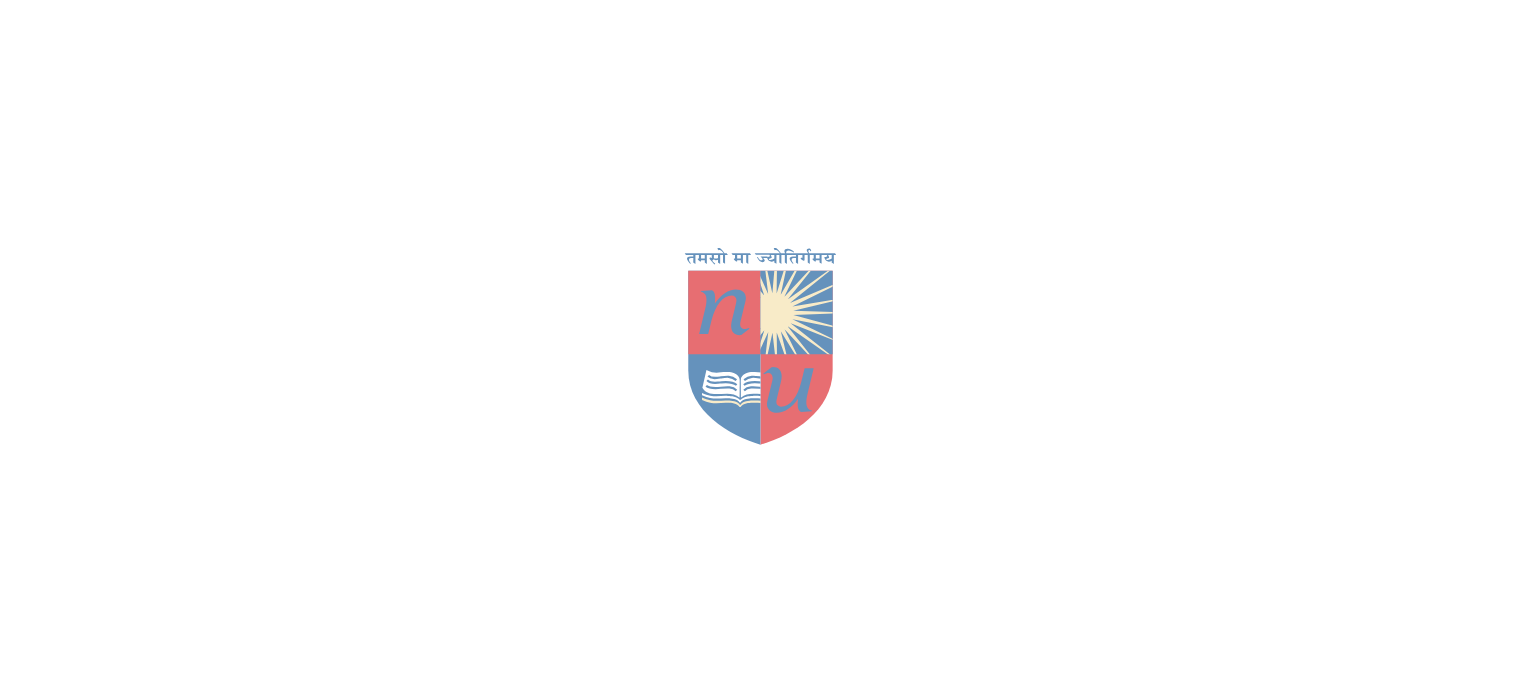 scroll, scrollTop: 0, scrollLeft: 0, axis: both 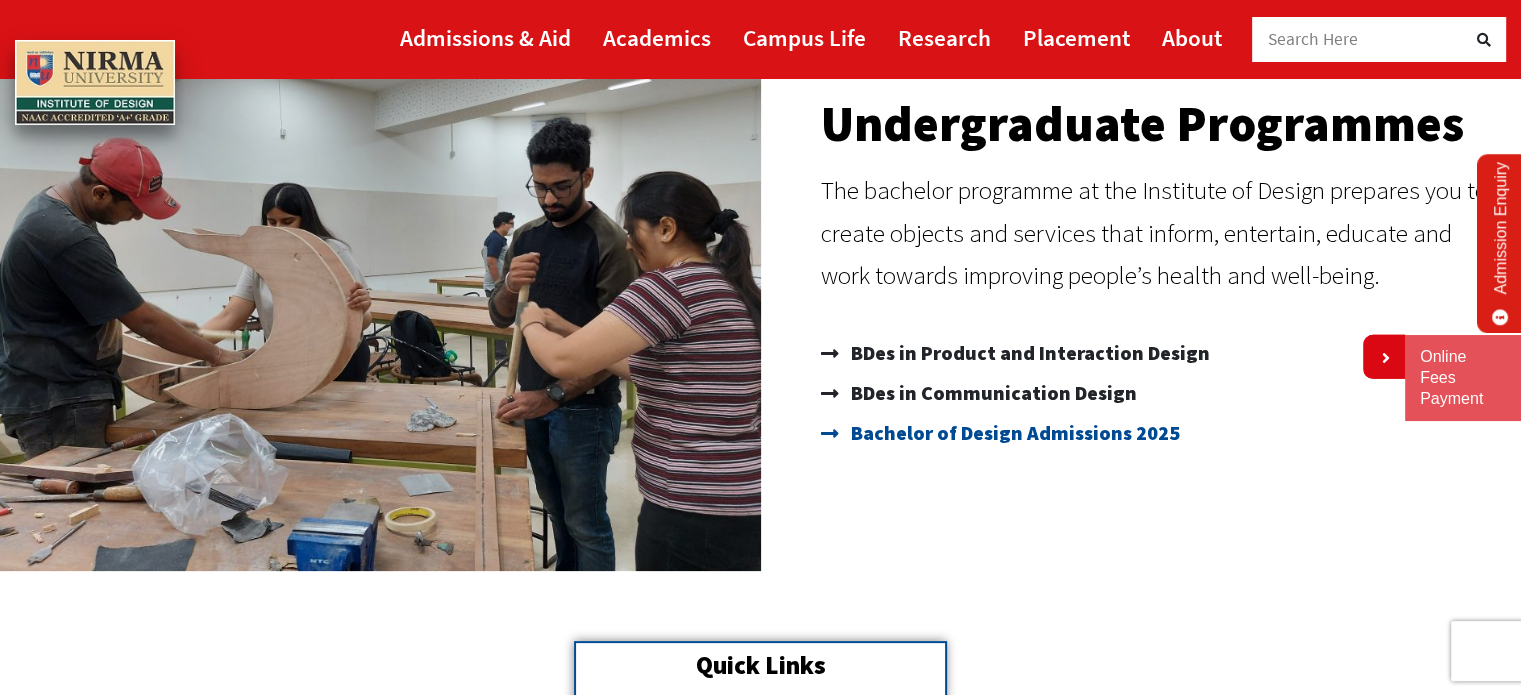 click on "Bachelor of Design Admissions 2025" at bounding box center (1013, 433) 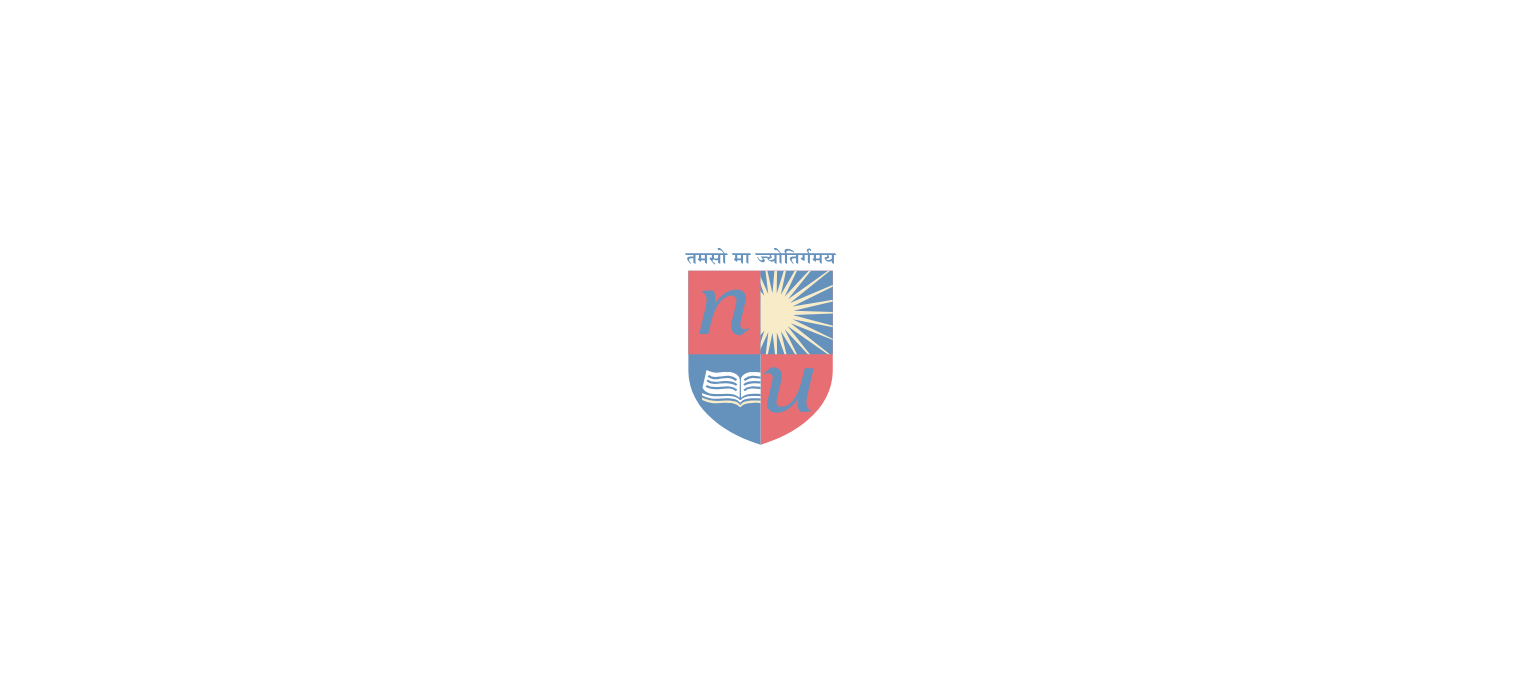 scroll, scrollTop: 0, scrollLeft: 0, axis: both 